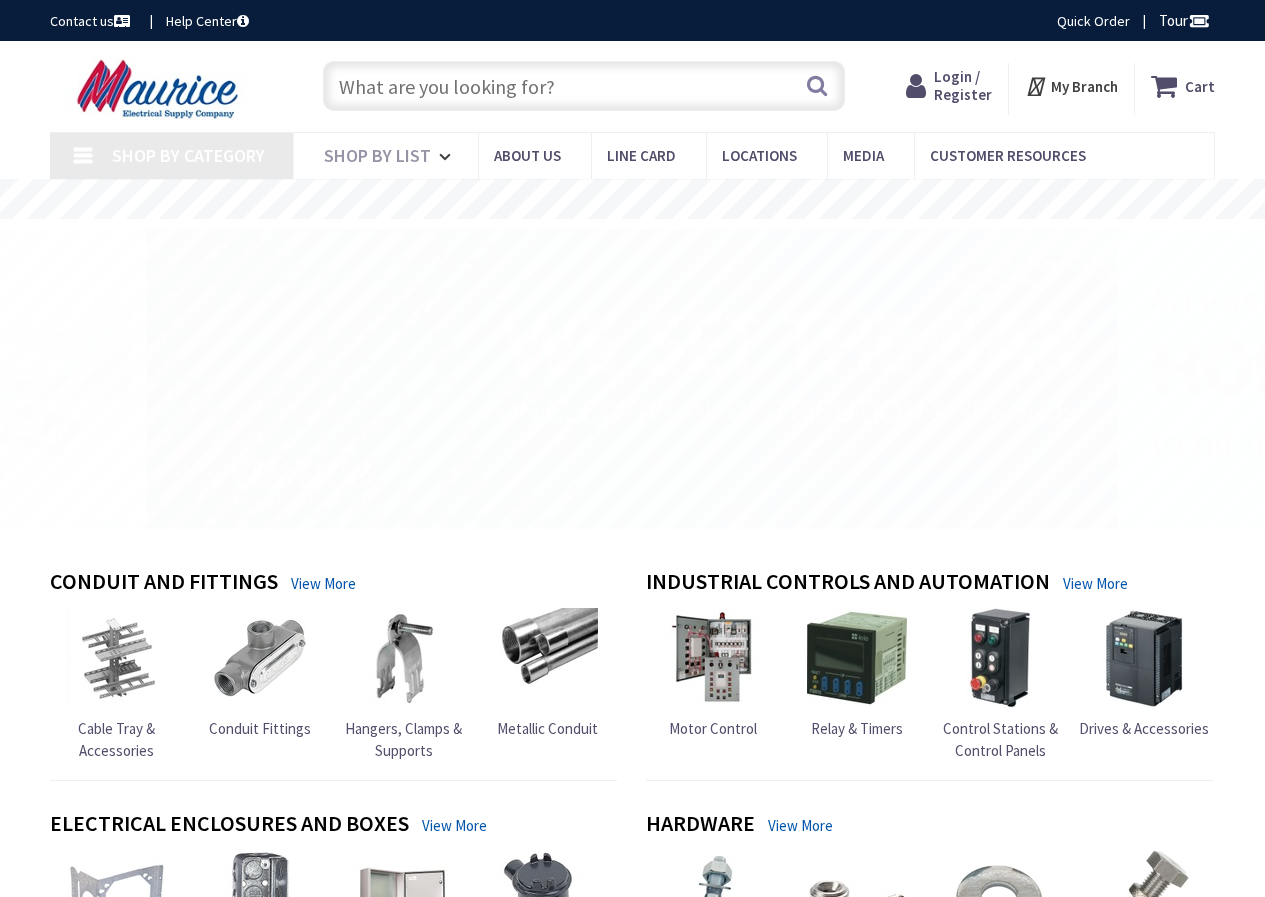 scroll, scrollTop: 0, scrollLeft: 0, axis: both 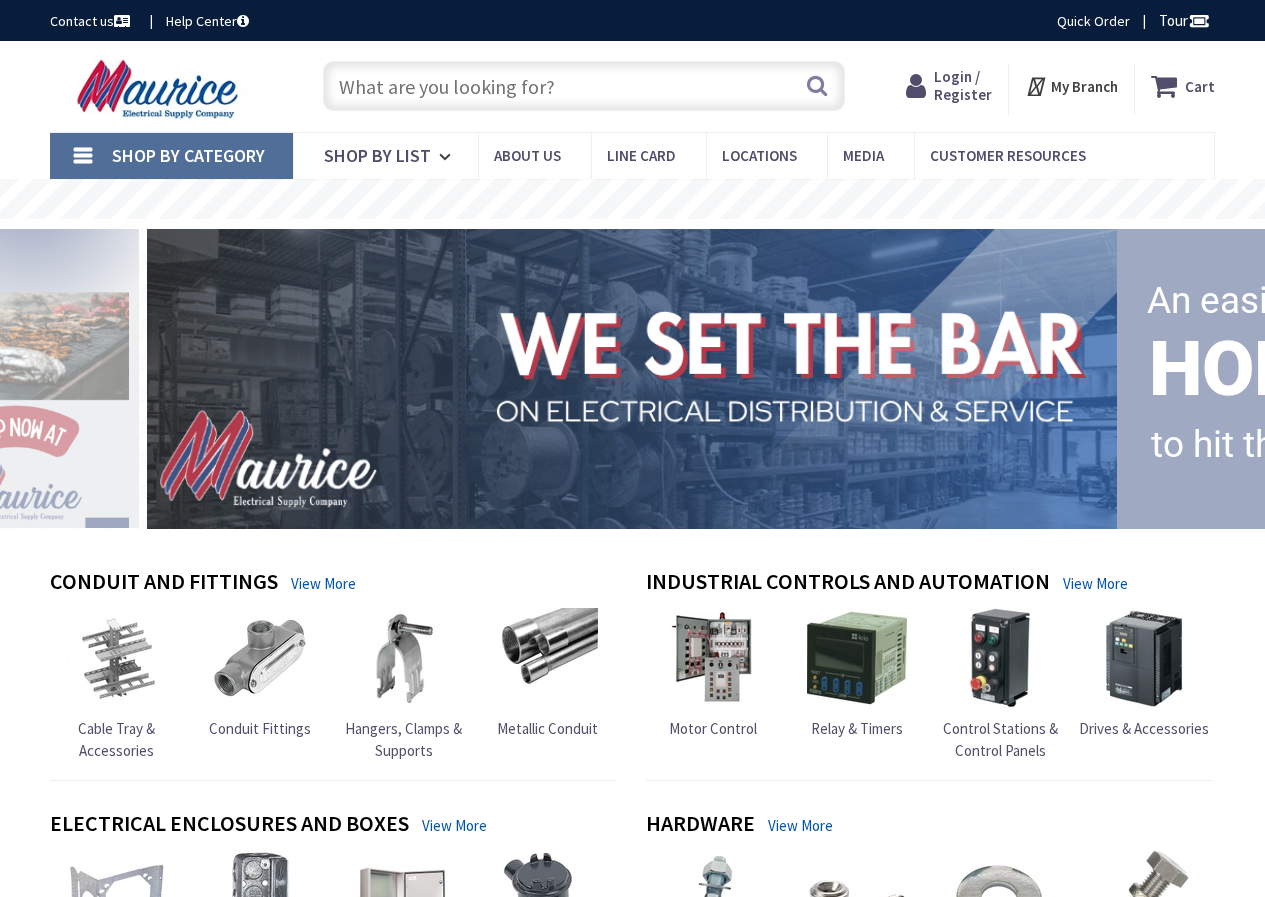 click at bounding box center (584, 86) 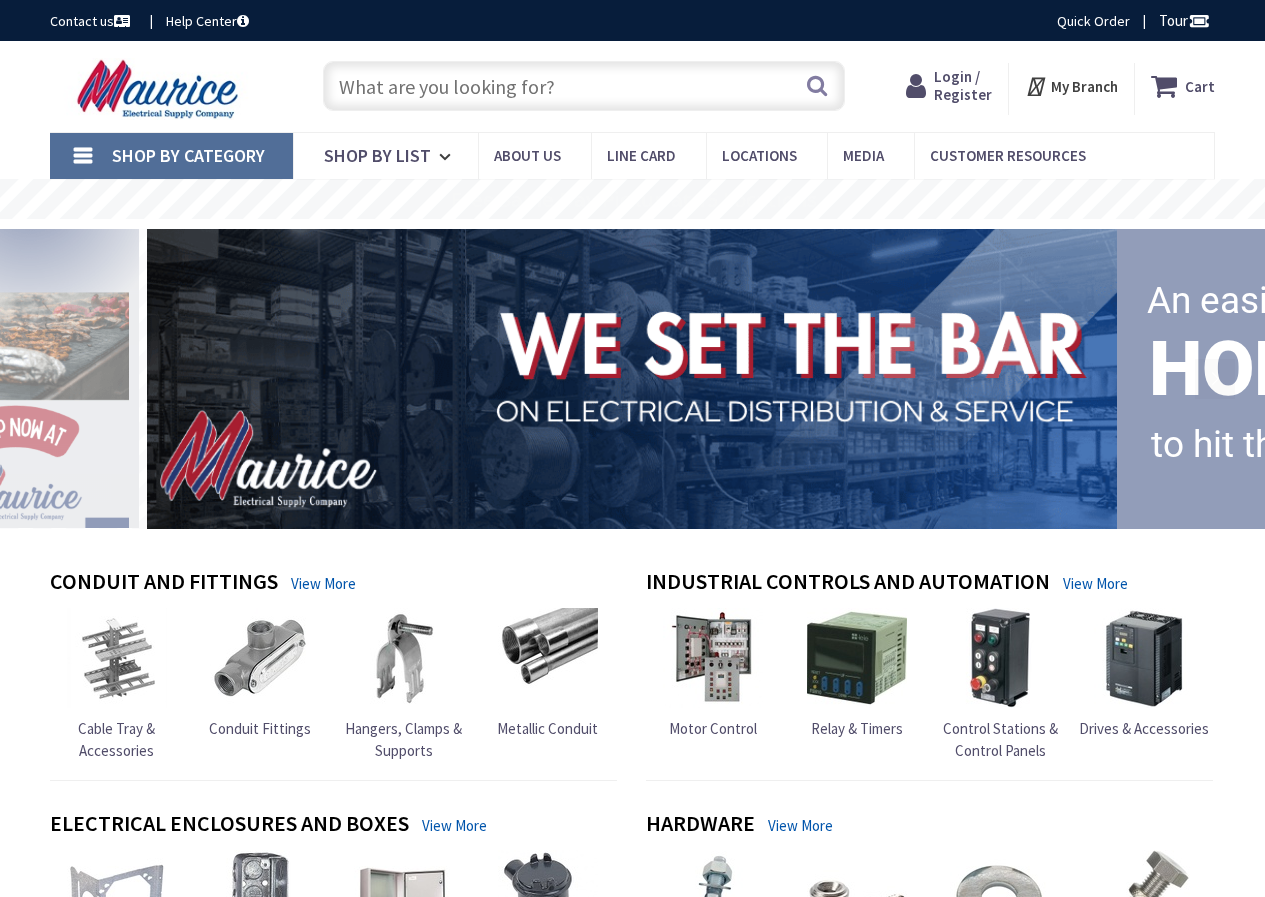 scroll, scrollTop: 0, scrollLeft: 0, axis: both 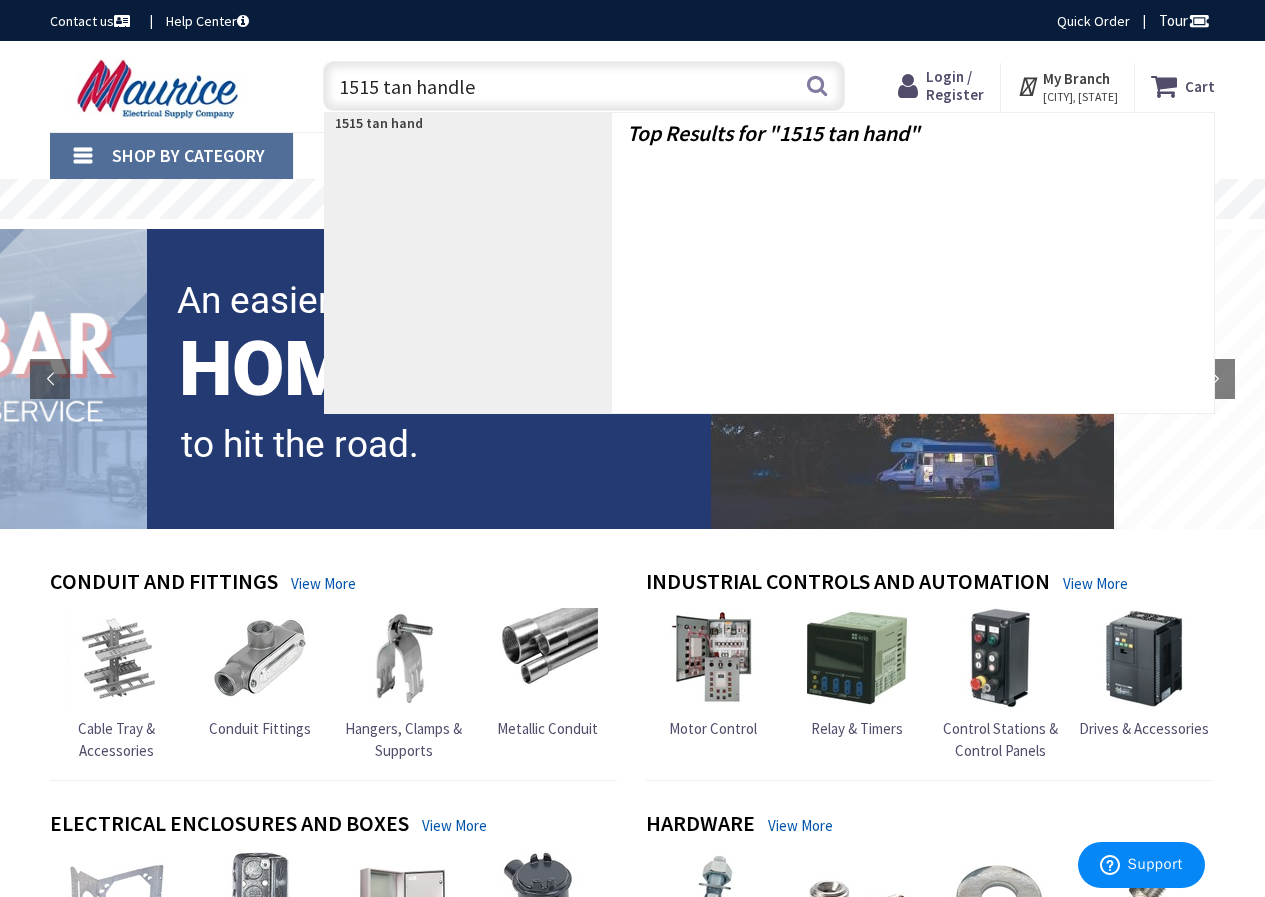 type on "1515 tan handle" 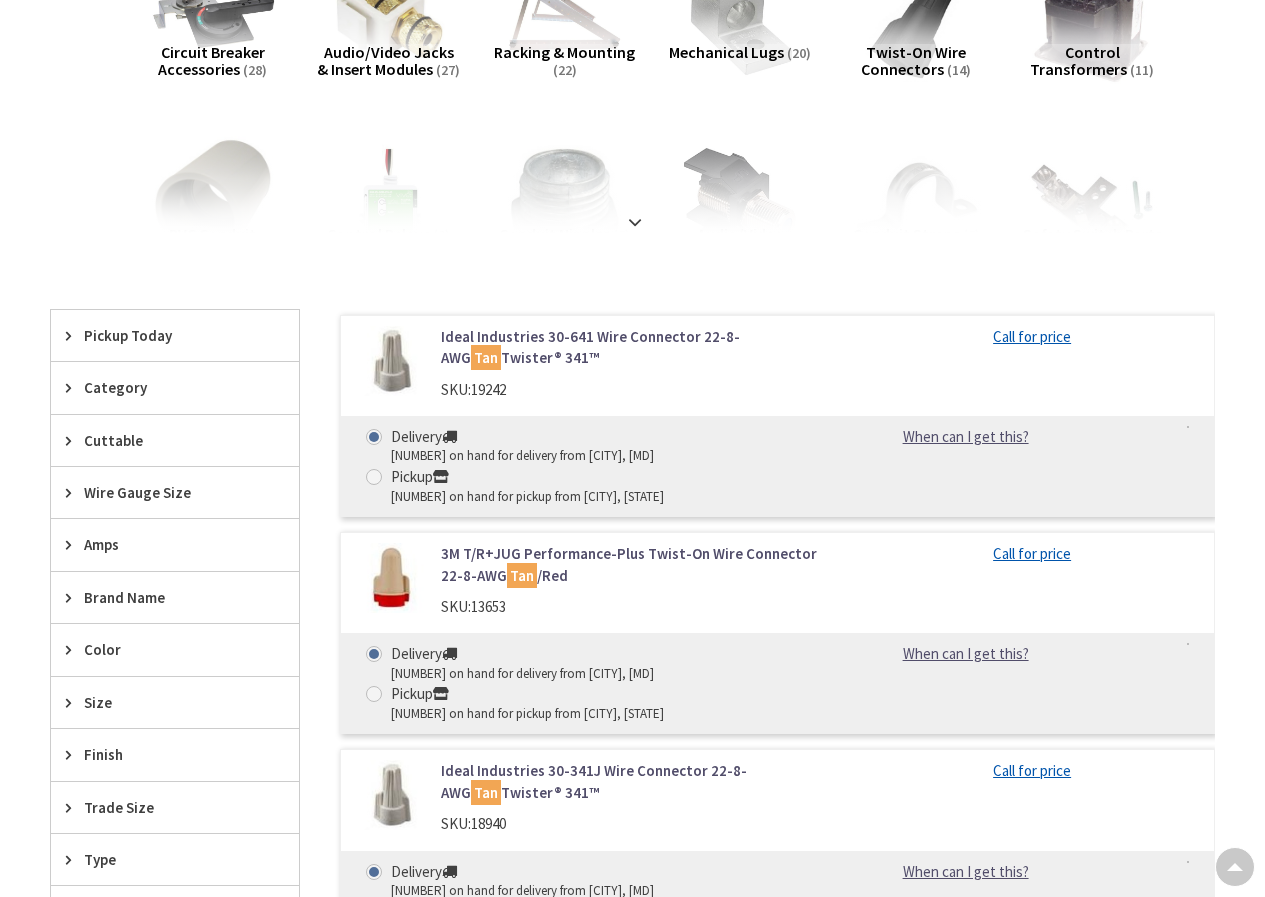 scroll, scrollTop: 600, scrollLeft: 0, axis: vertical 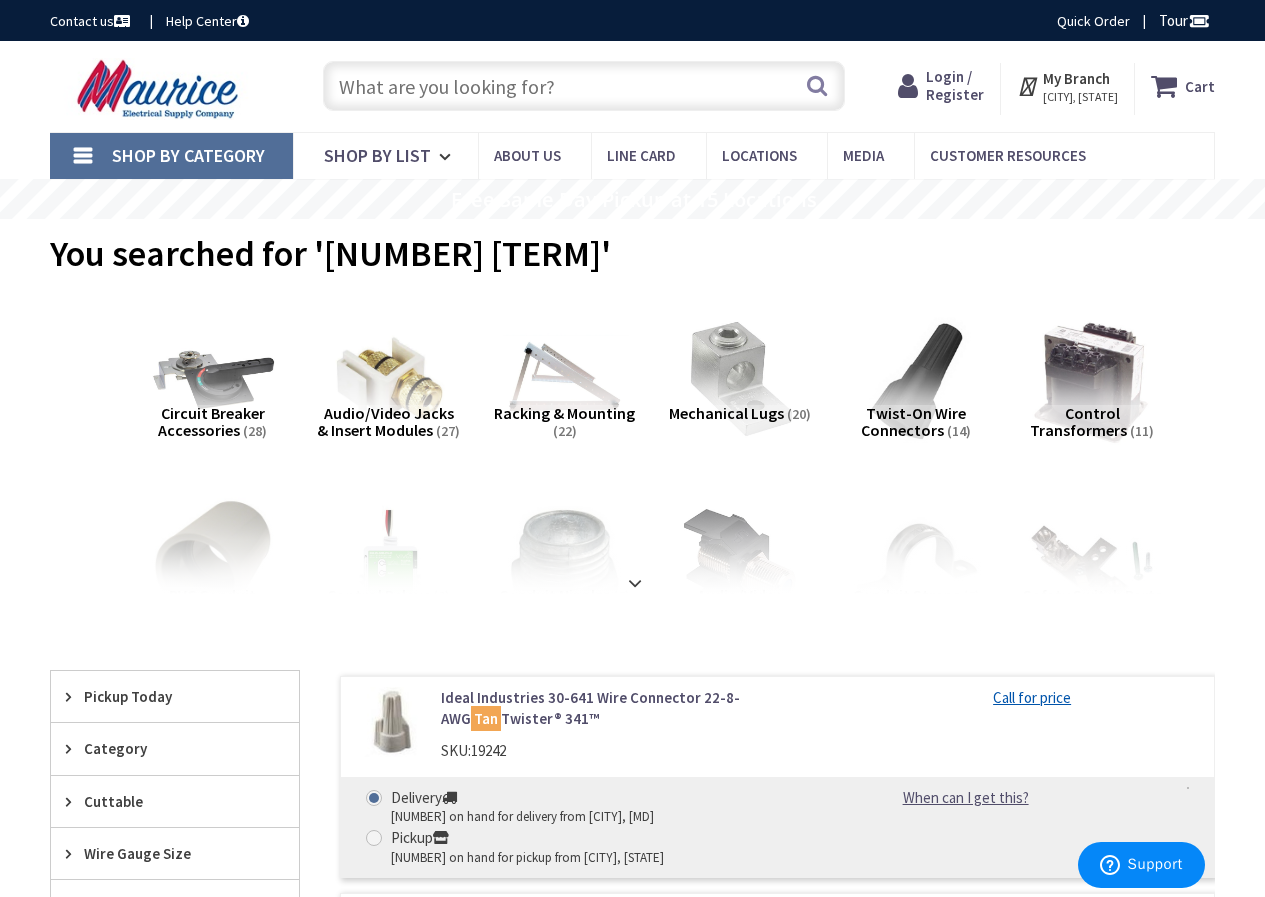 click at bounding box center [584, 86] 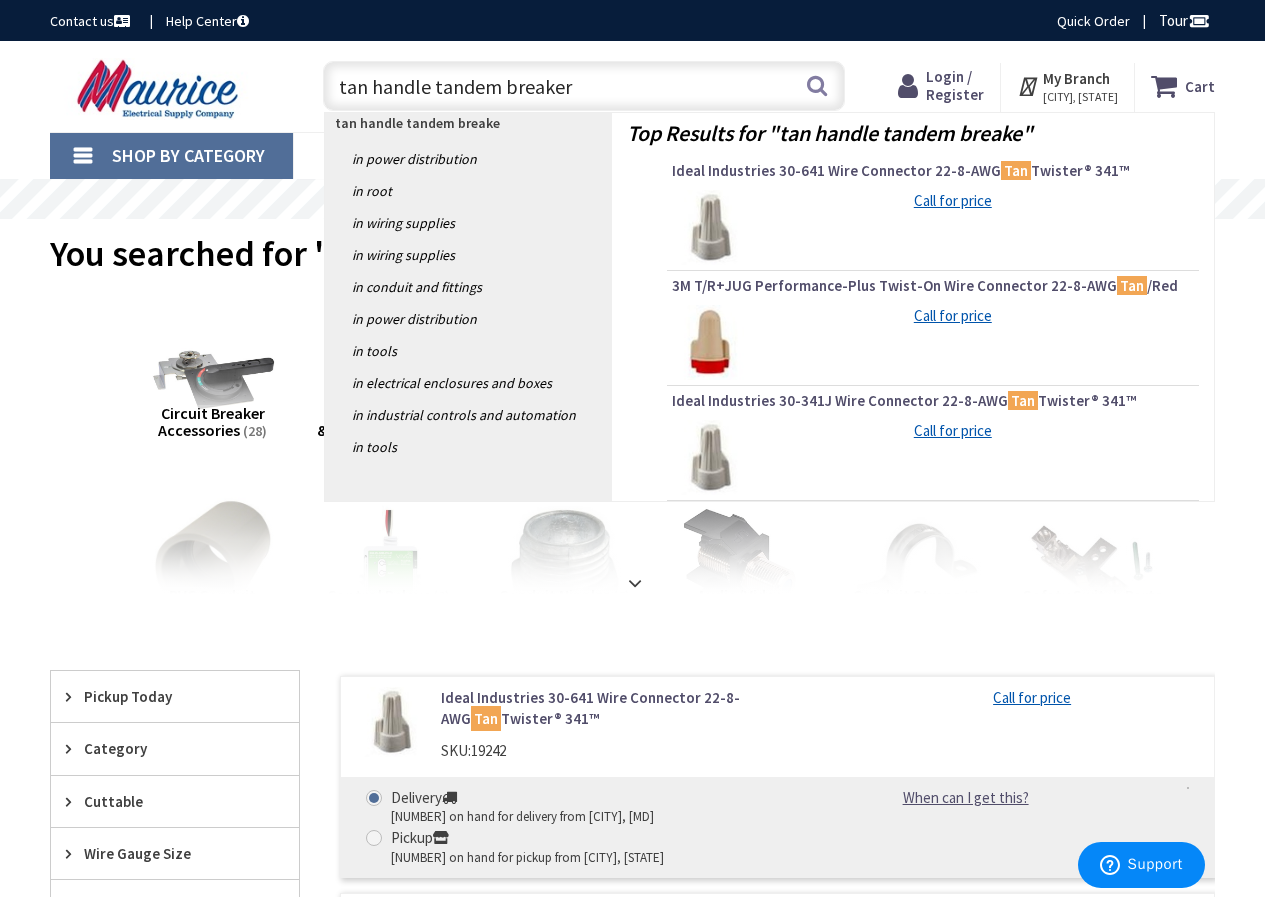 type on "tan handle tandem breaker" 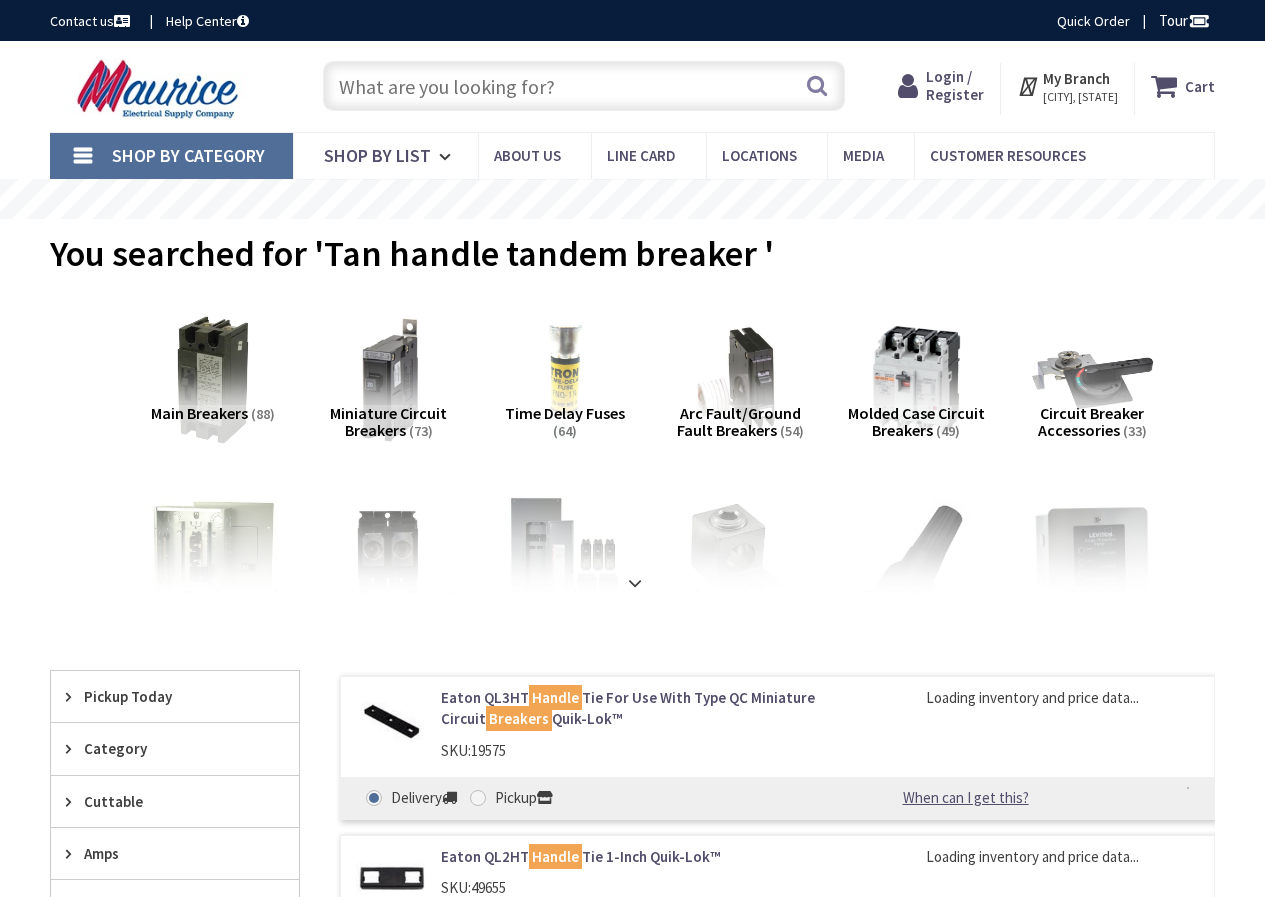 scroll, scrollTop: 0, scrollLeft: 0, axis: both 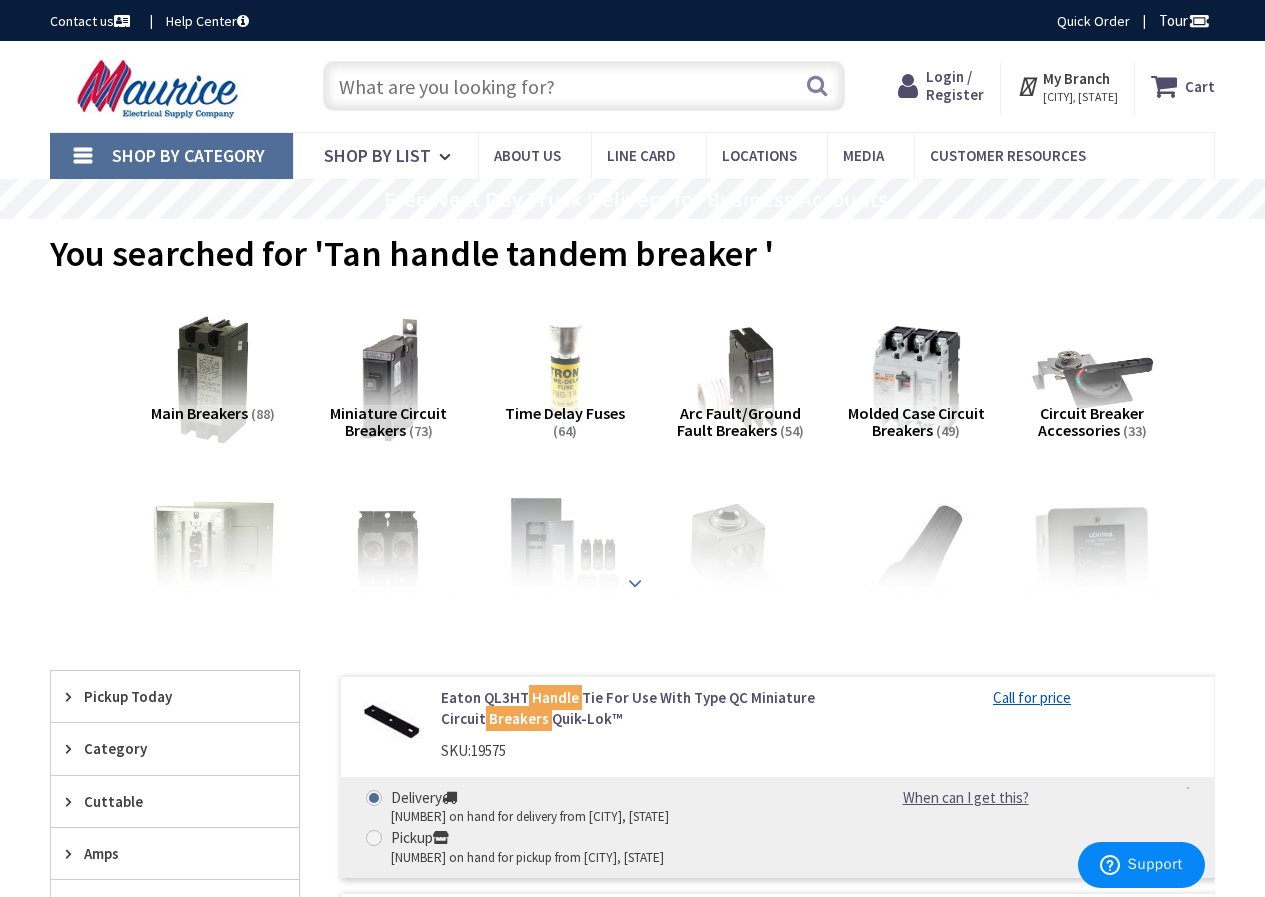 click at bounding box center (635, 583) 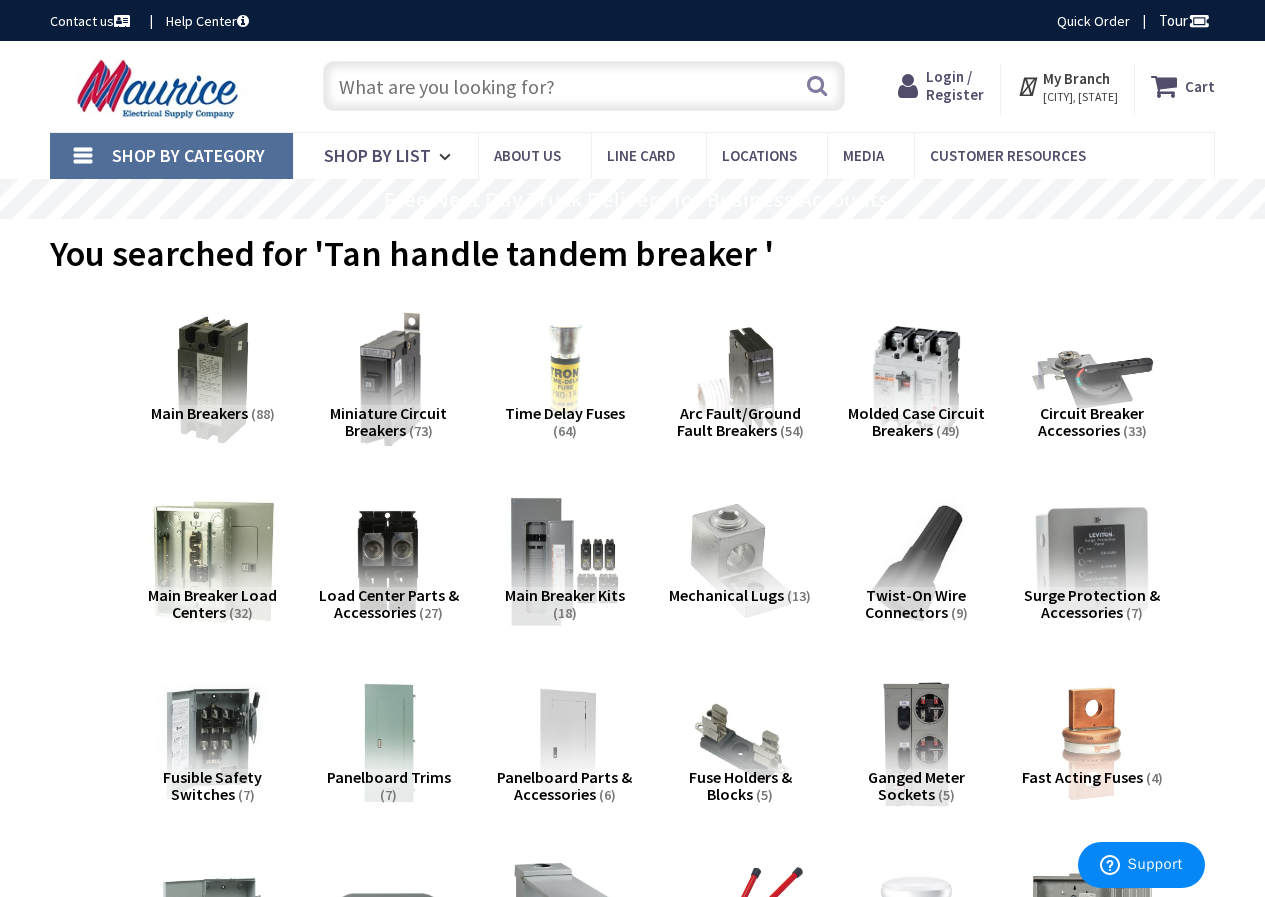click at bounding box center [389, 380] 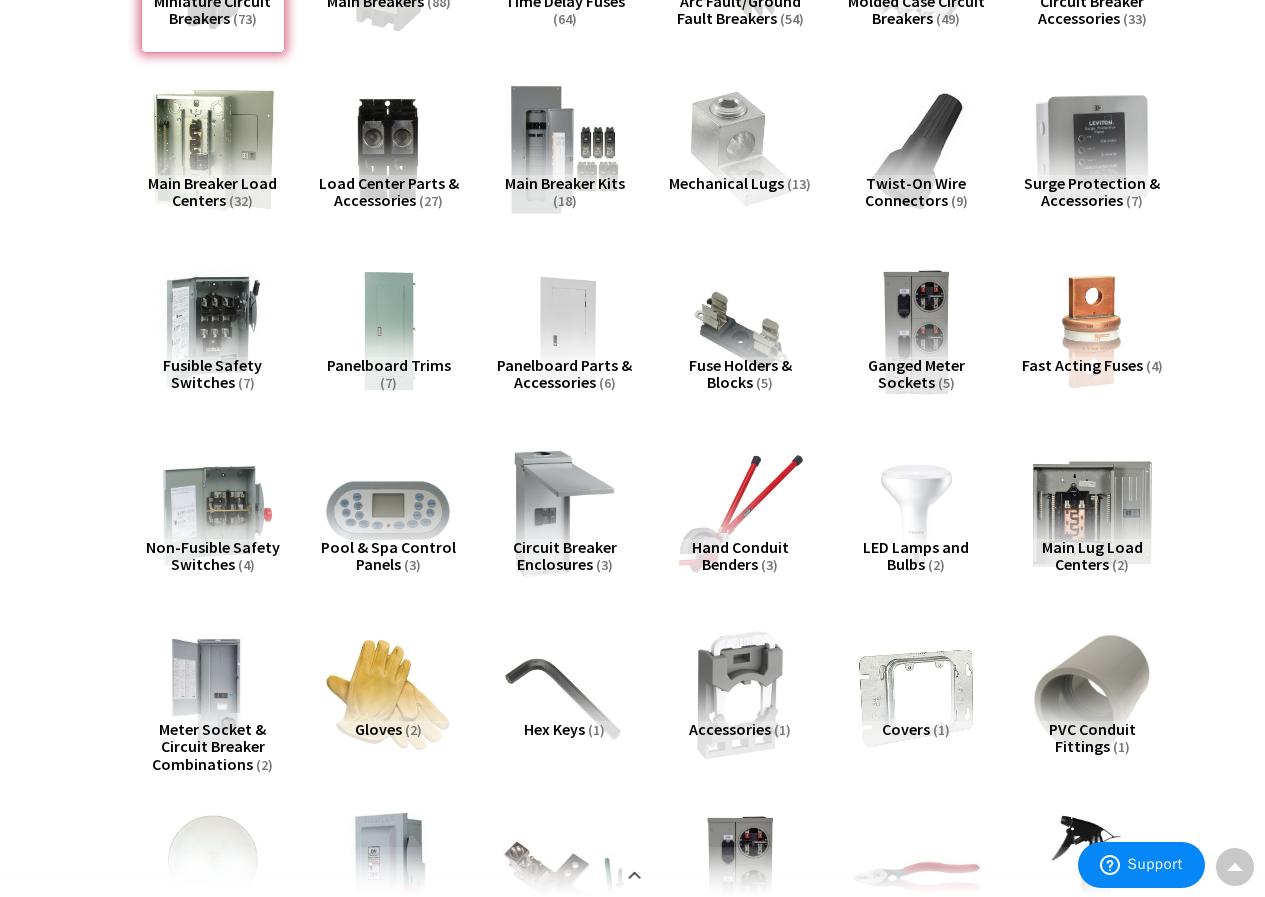 scroll, scrollTop: 0, scrollLeft: 0, axis: both 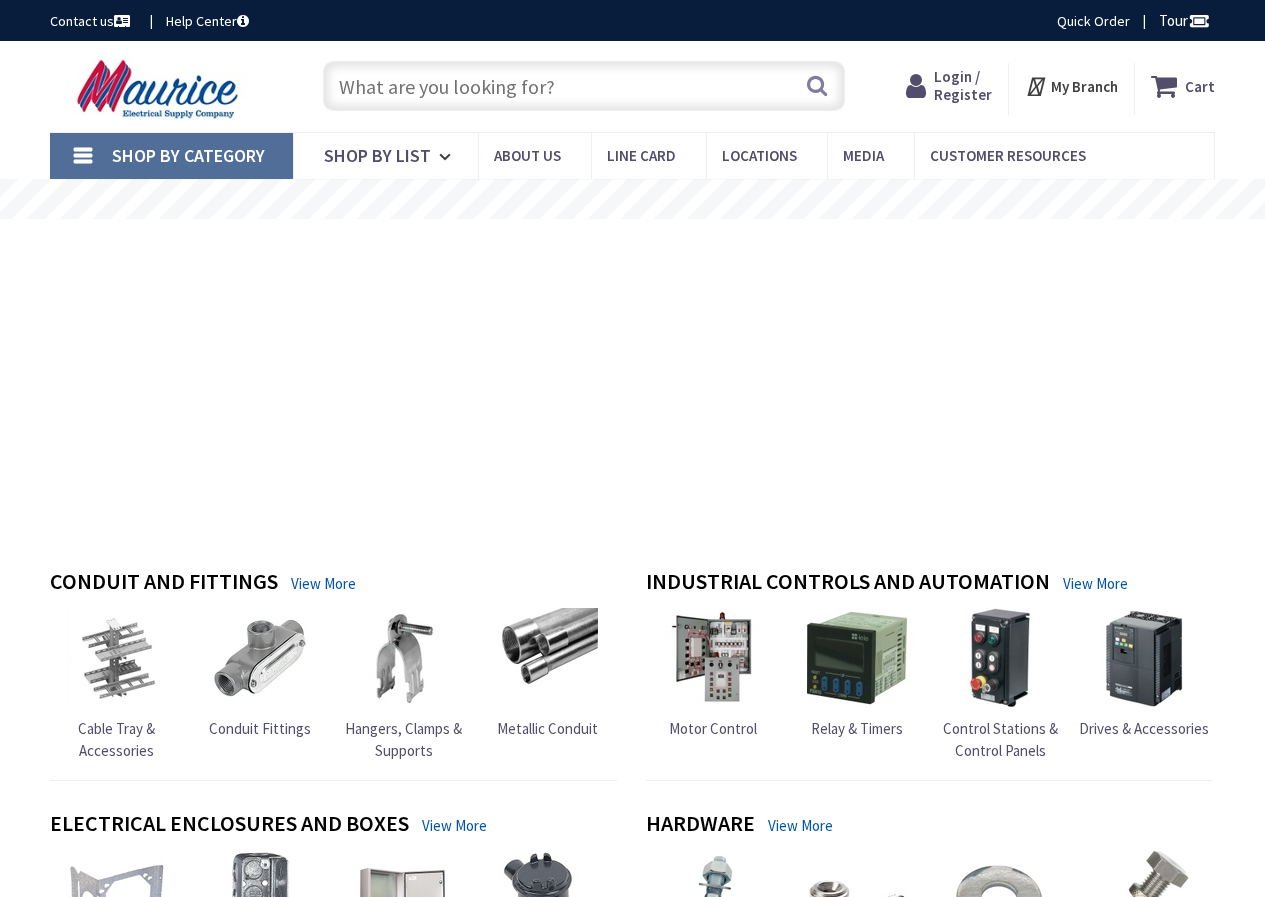 click at bounding box center [584, 86] 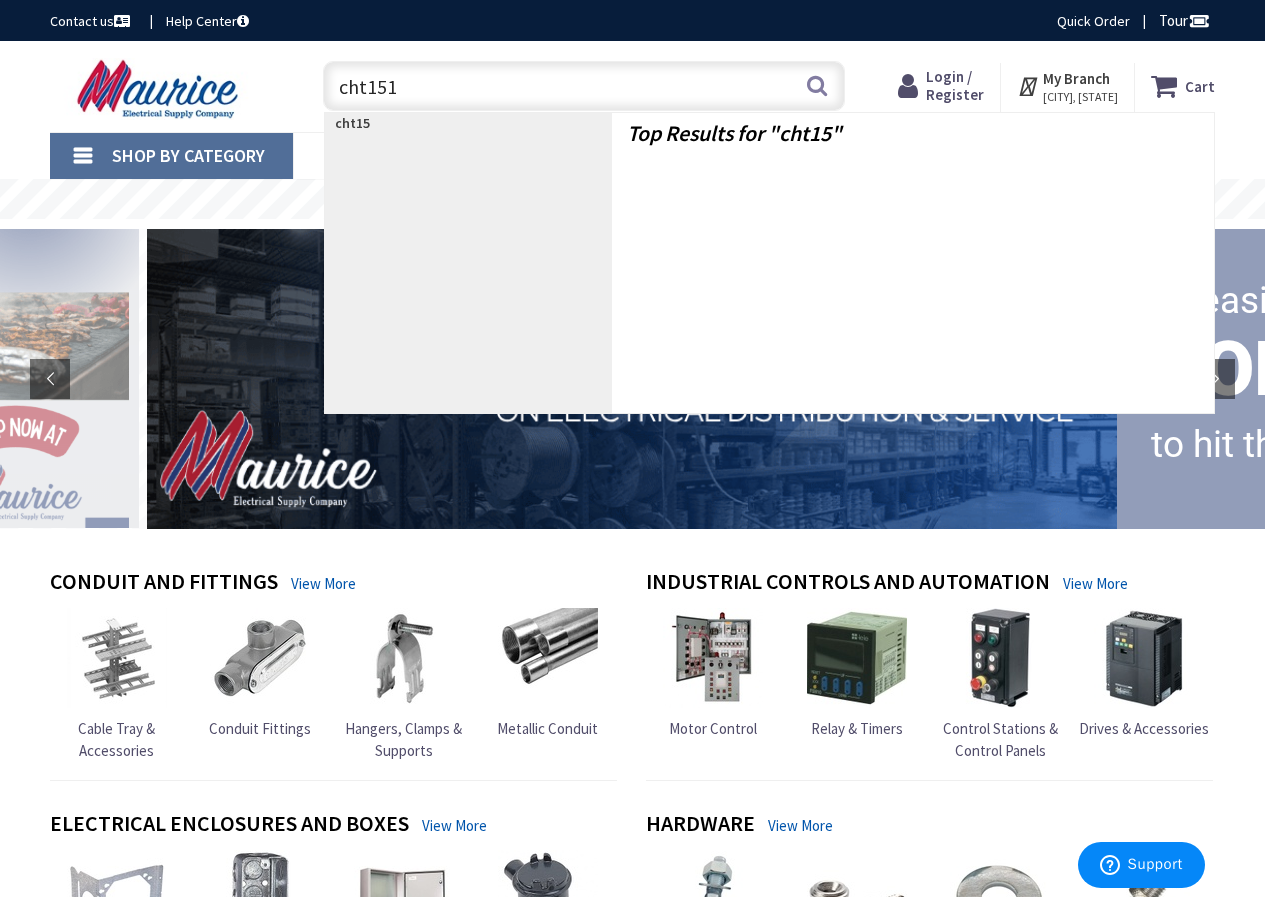 type on "cht1515" 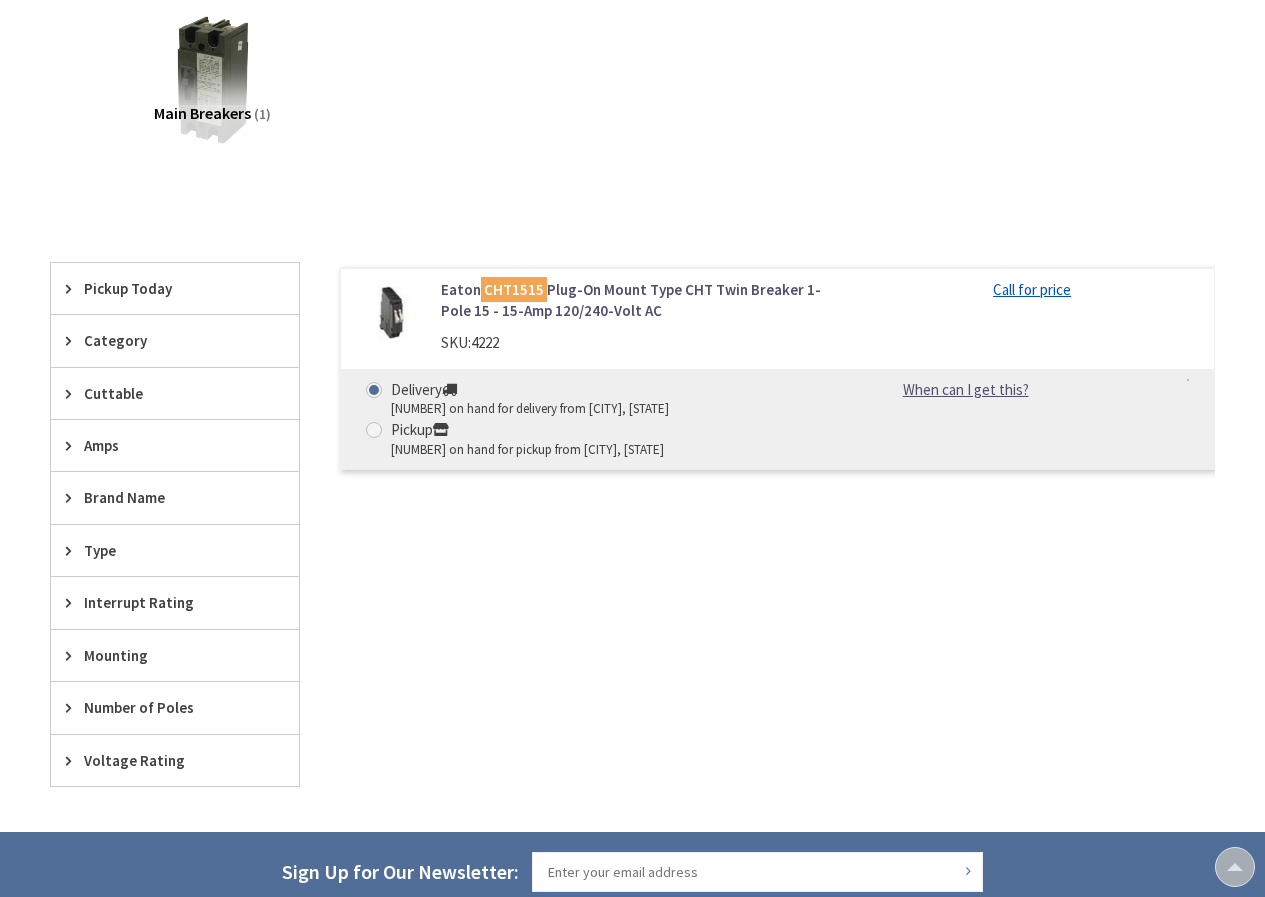 scroll, scrollTop: 300, scrollLeft: 0, axis: vertical 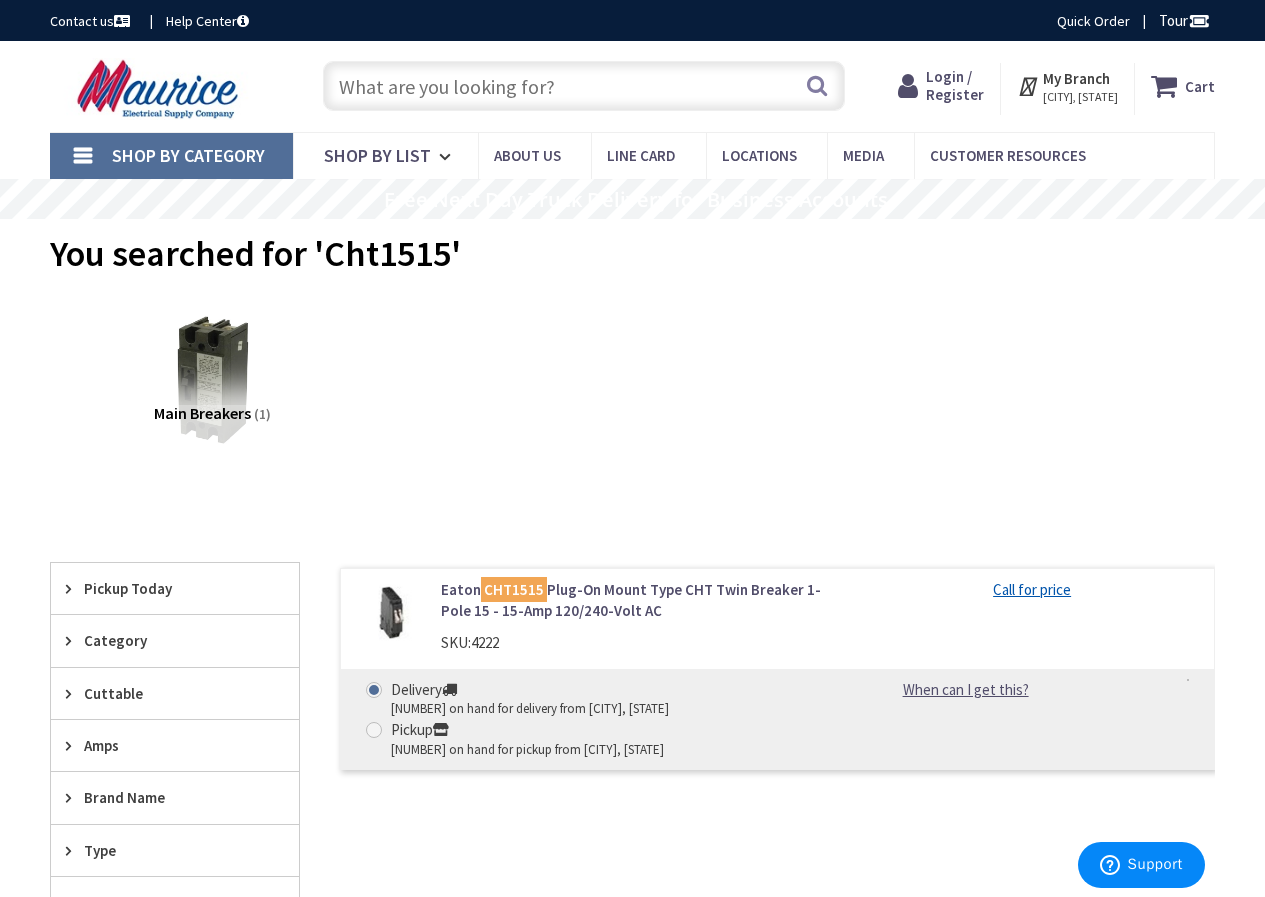 click on "My Branch" at bounding box center (1076, 78) 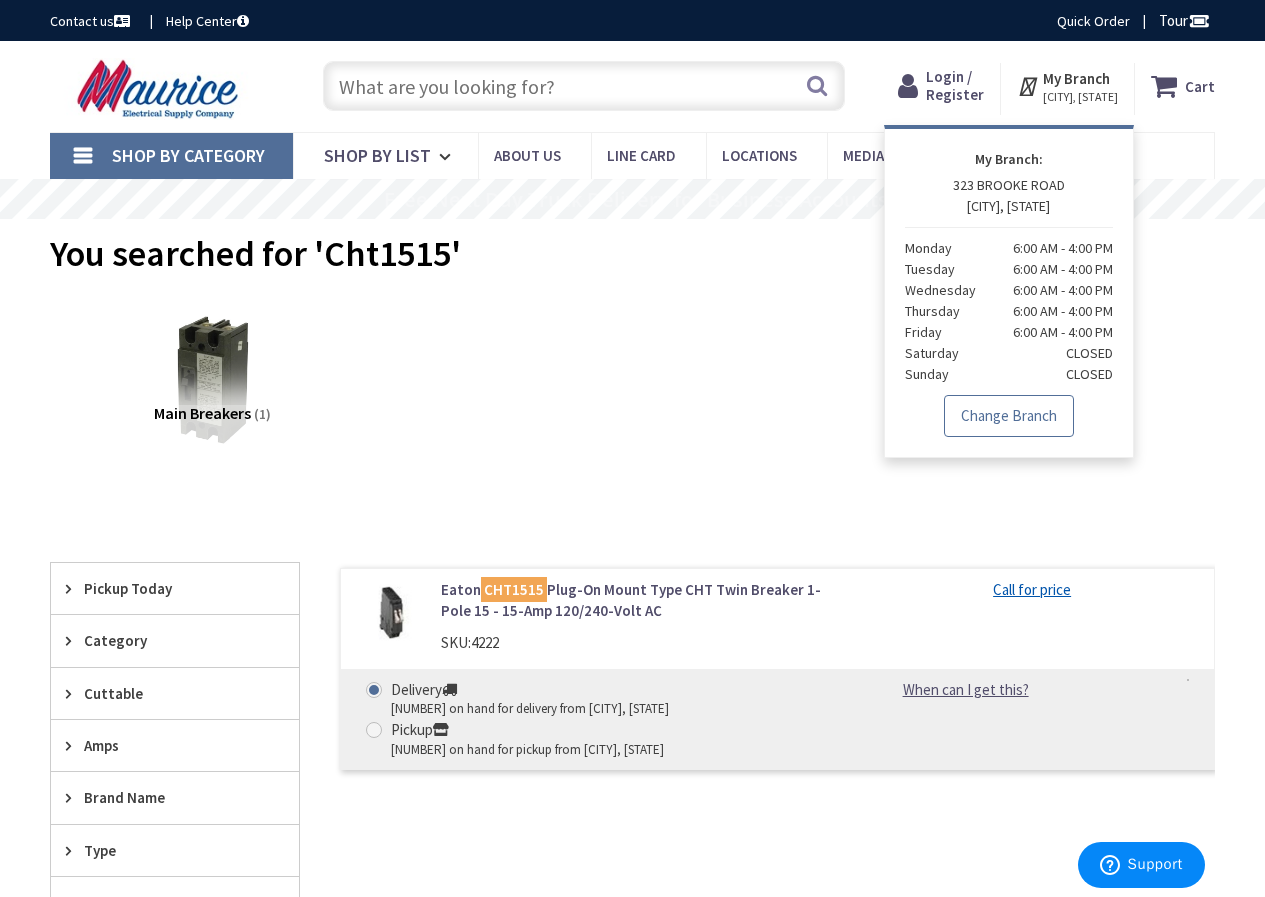 click on "Change Branch" at bounding box center (1009, 416) 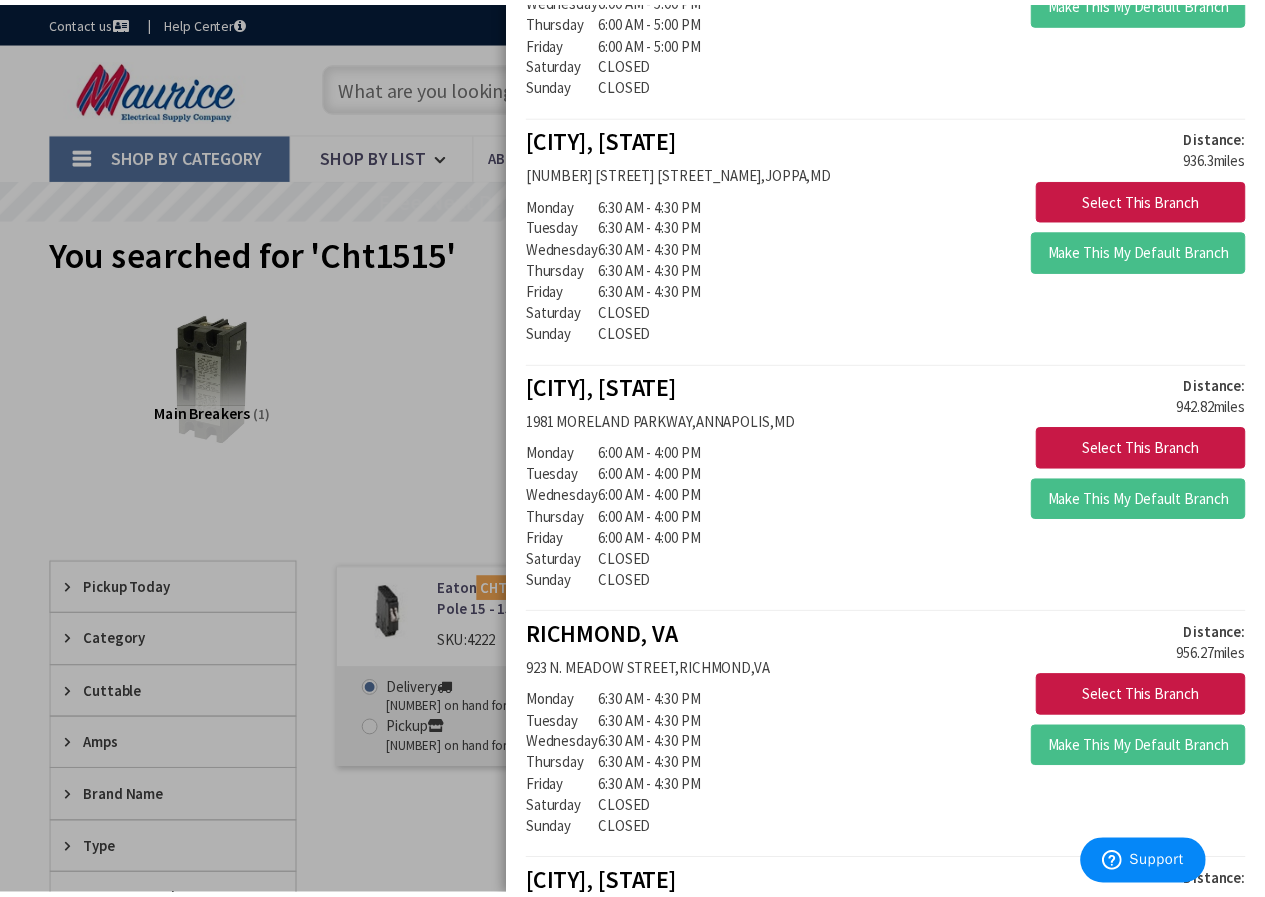 scroll, scrollTop: 3000, scrollLeft: 0, axis: vertical 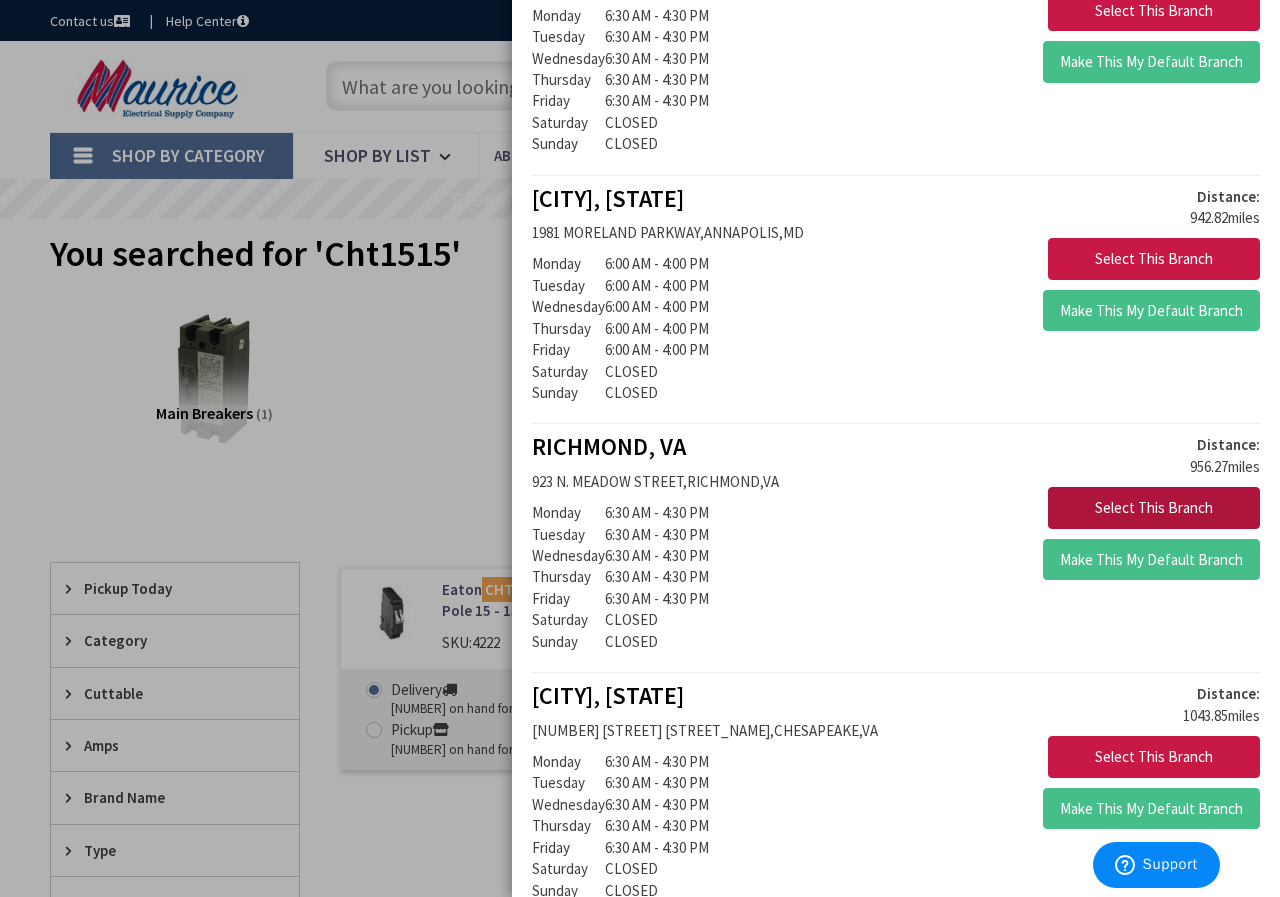 click on "Select This Branch" at bounding box center (1154, 508) 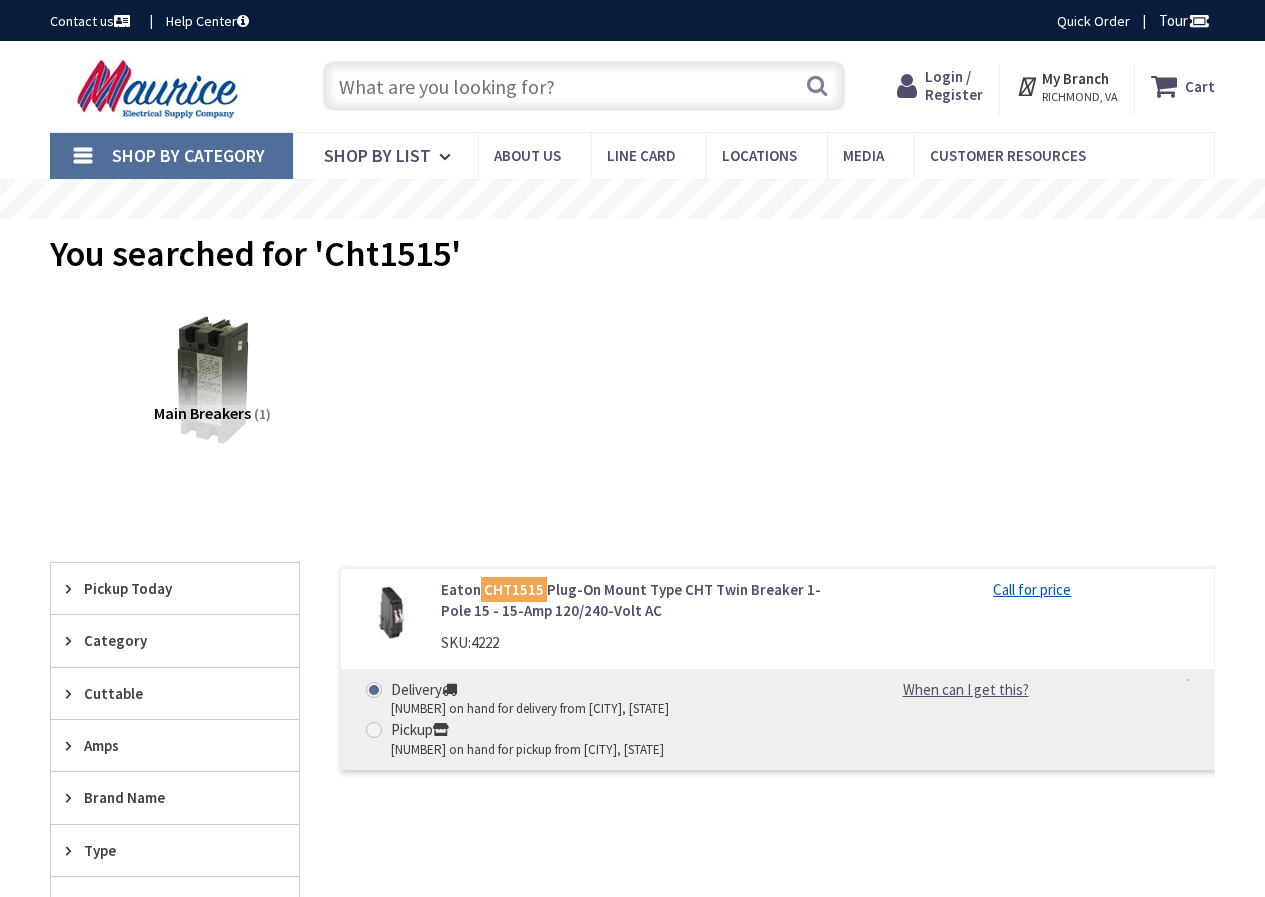 scroll, scrollTop: 0, scrollLeft: 0, axis: both 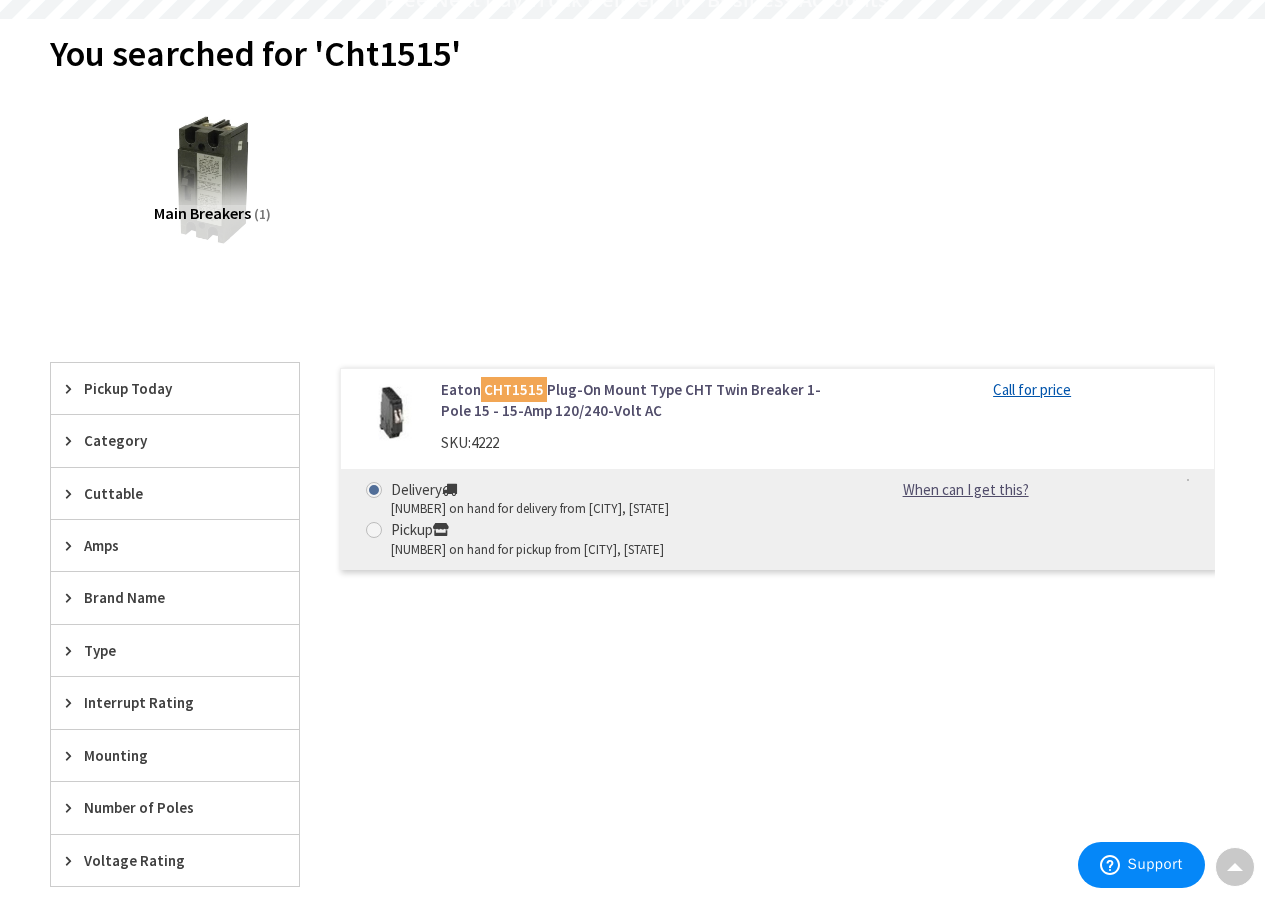 click on "Eaton  CHT1515  Plug-On Mount Type CHT Twin Breaker 1-Pole 15 - 15-Amp 120/240-Volt AC" at bounding box center (638, 400) 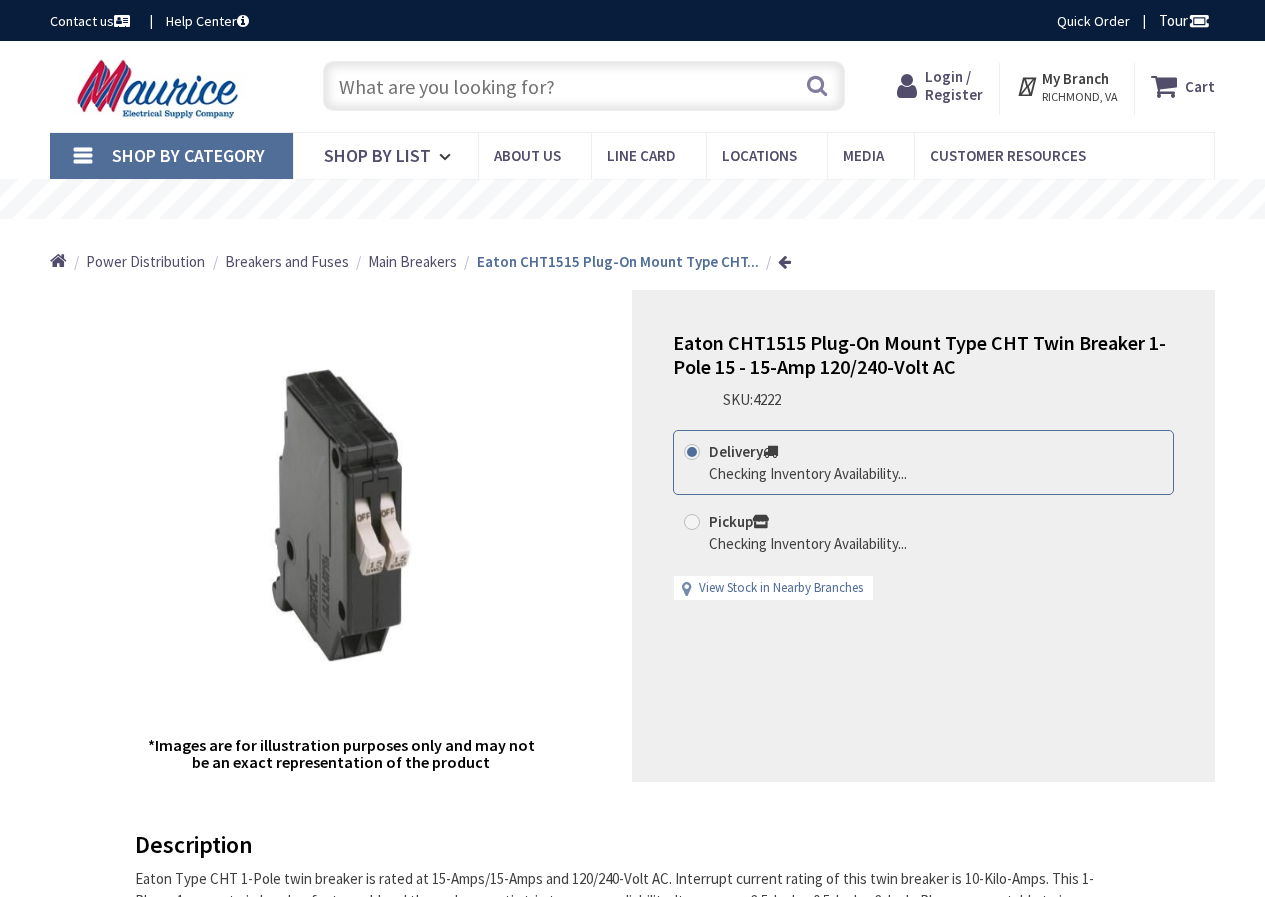 scroll, scrollTop: 0, scrollLeft: 0, axis: both 